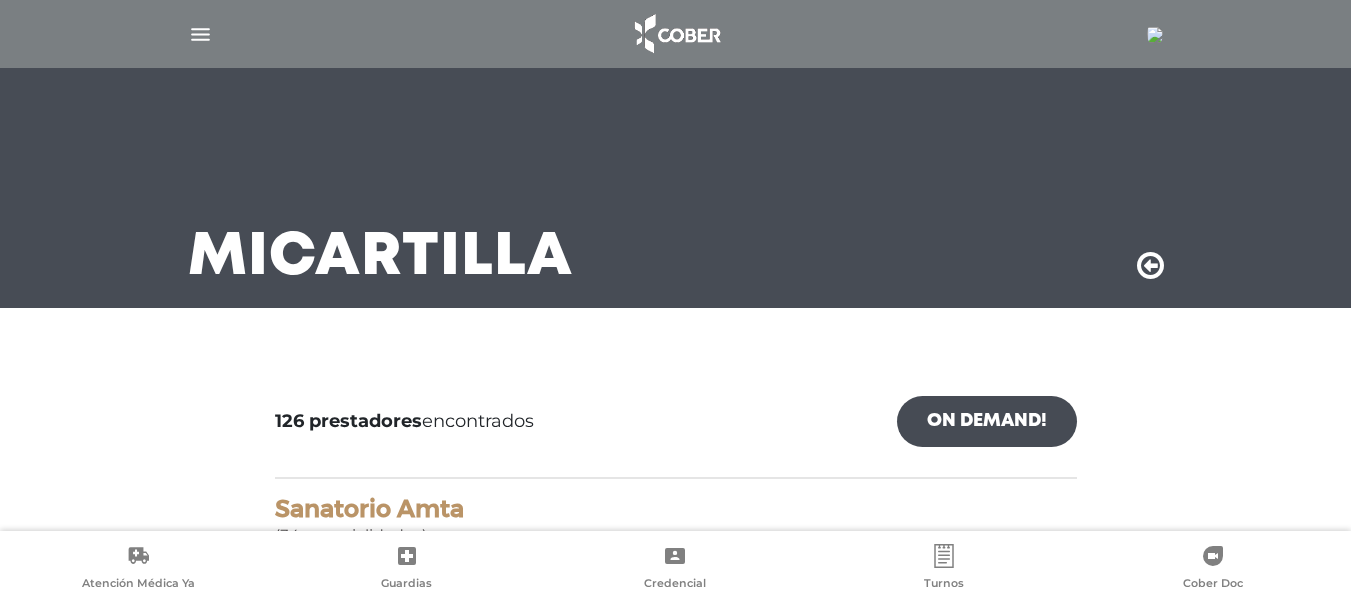 scroll, scrollTop: 0, scrollLeft: 0, axis: both 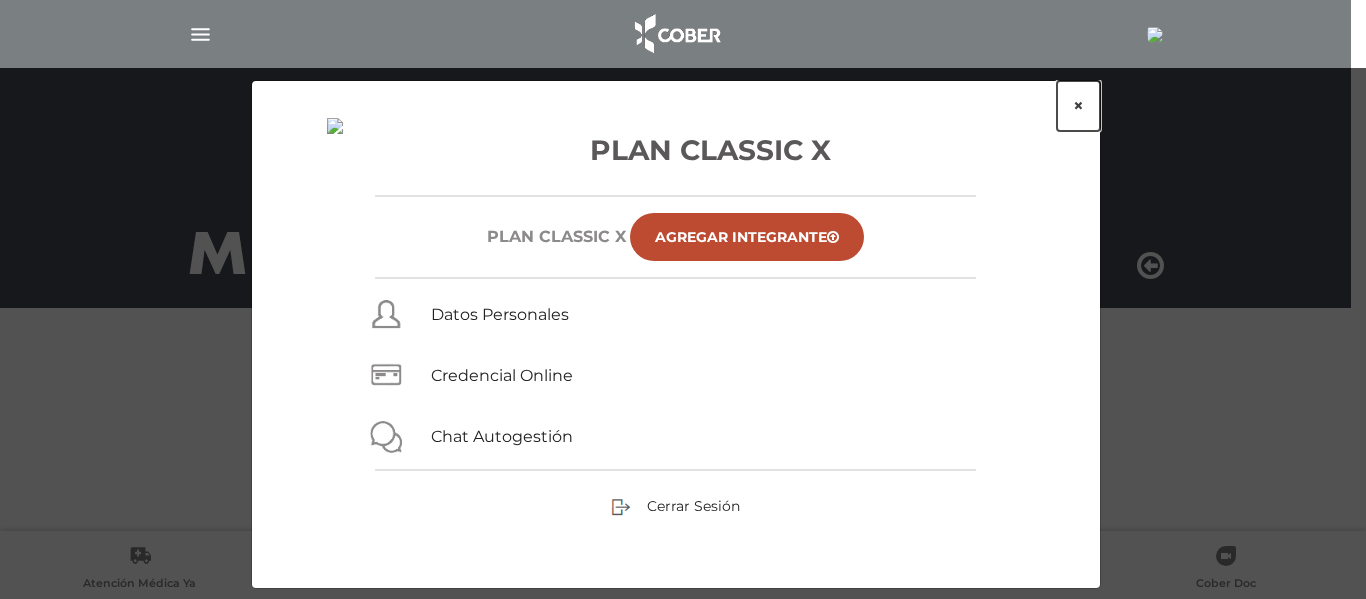 click on "×" at bounding box center (1078, 106) 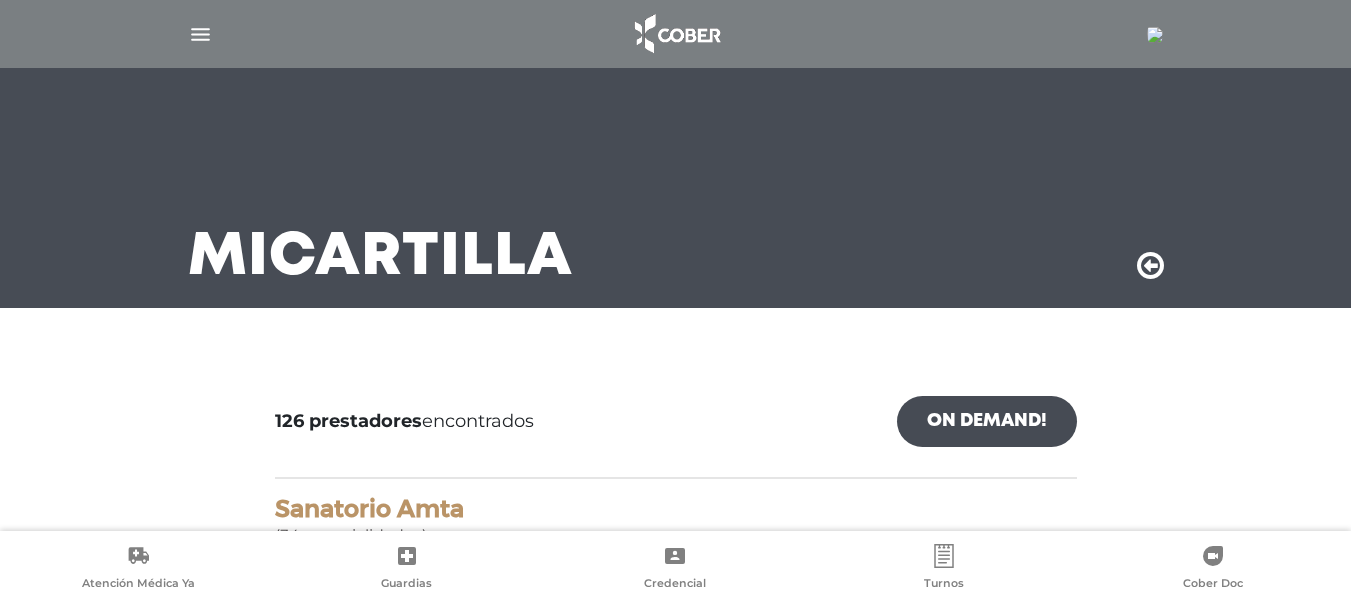 click at bounding box center (200, 34) 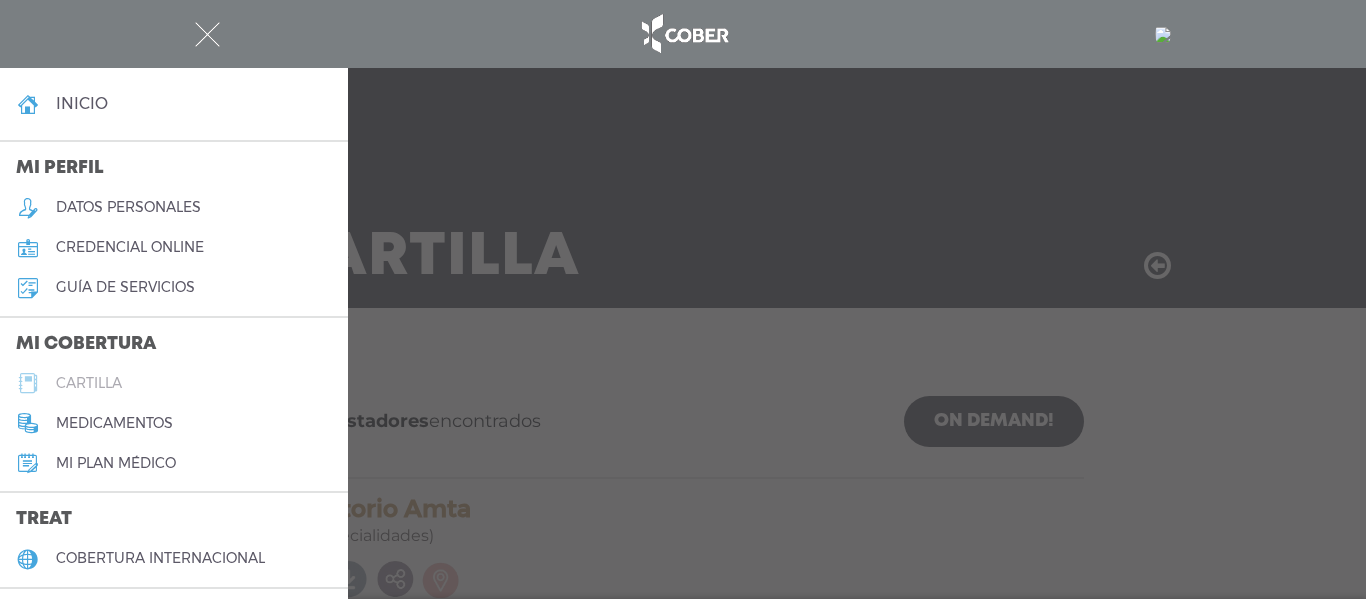 click on "cartilla" at bounding box center [174, 383] 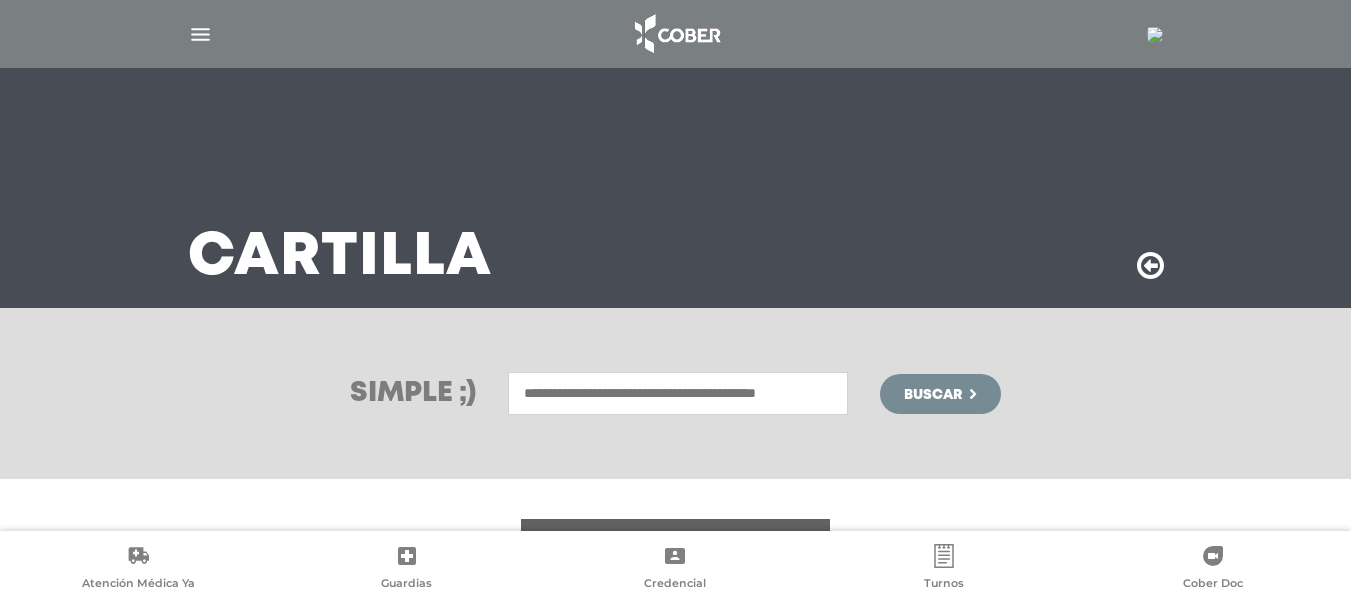 scroll, scrollTop: 0, scrollLeft: 0, axis: both 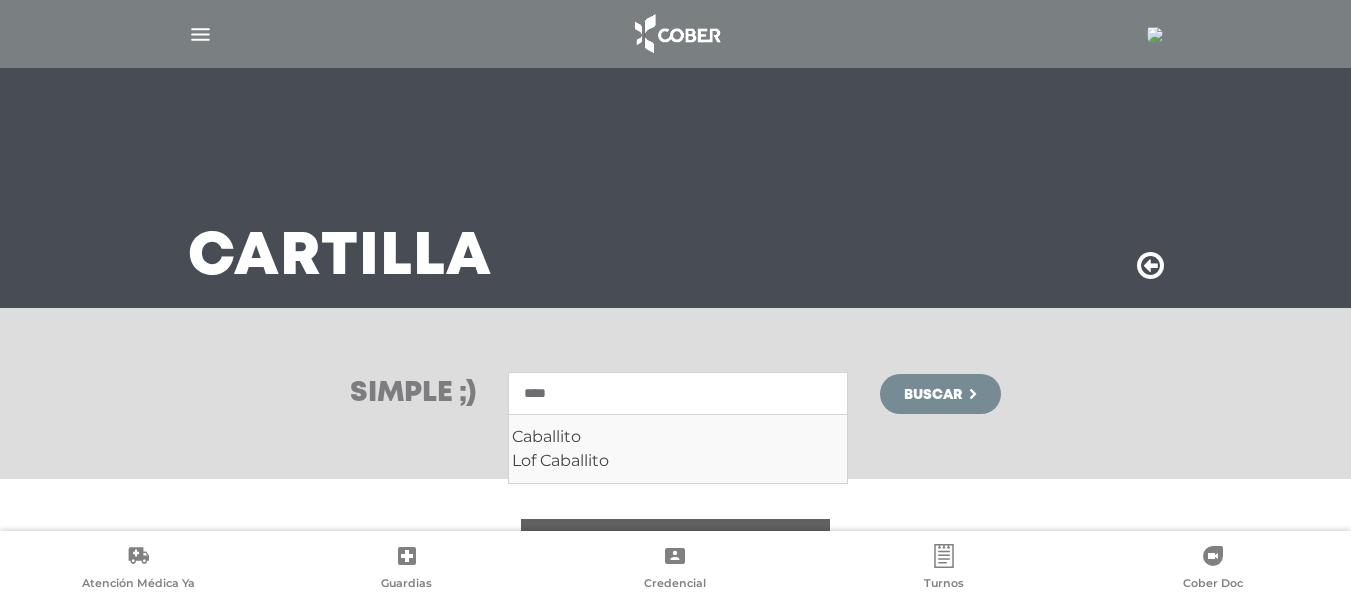 type on "****" 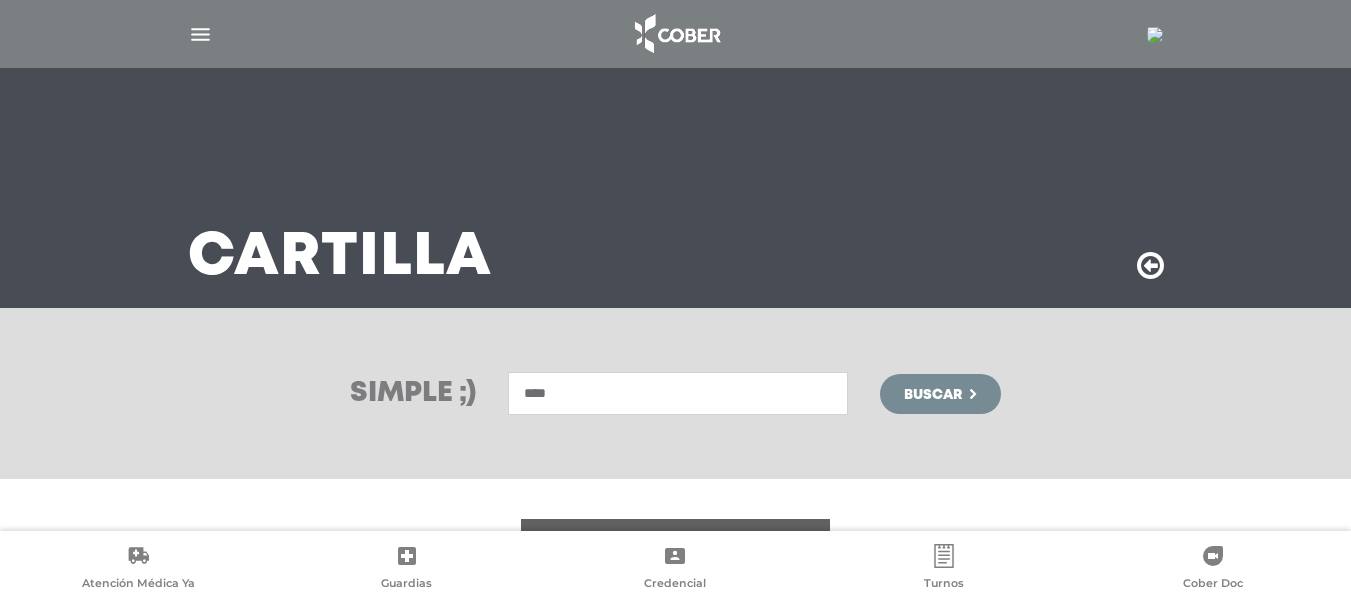 click on "Buscar" at bounding box center [940, 394] 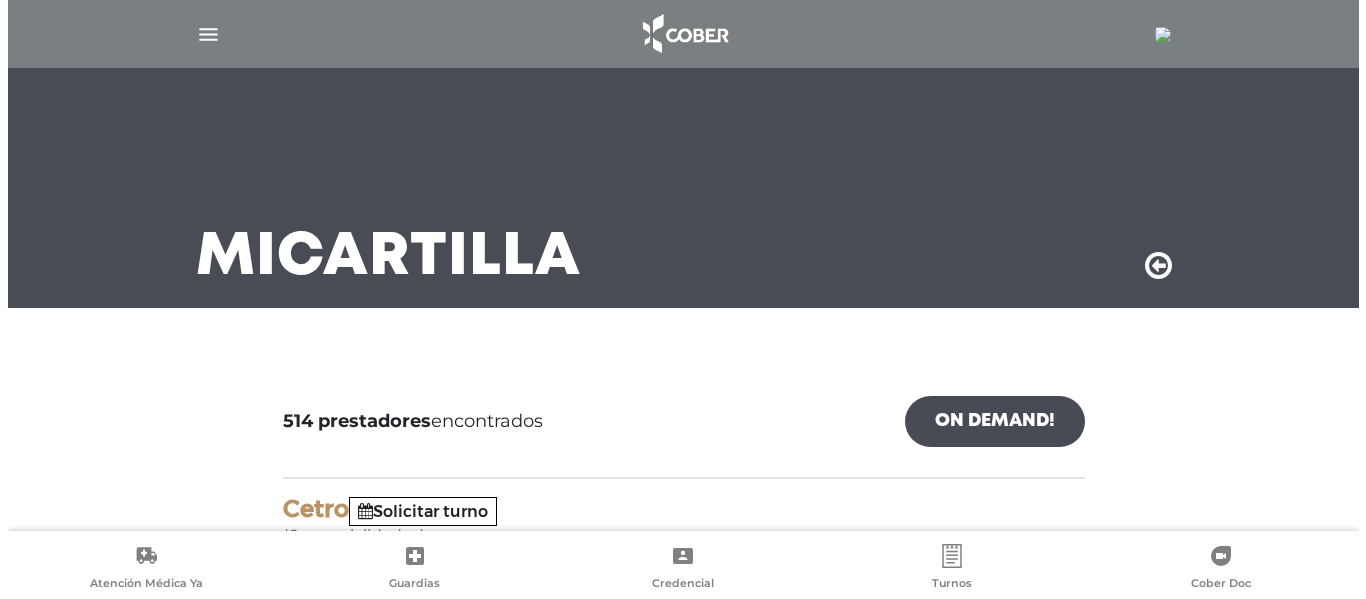 scroll, scrollTop: 0, scrollLeft: 0, axis: both 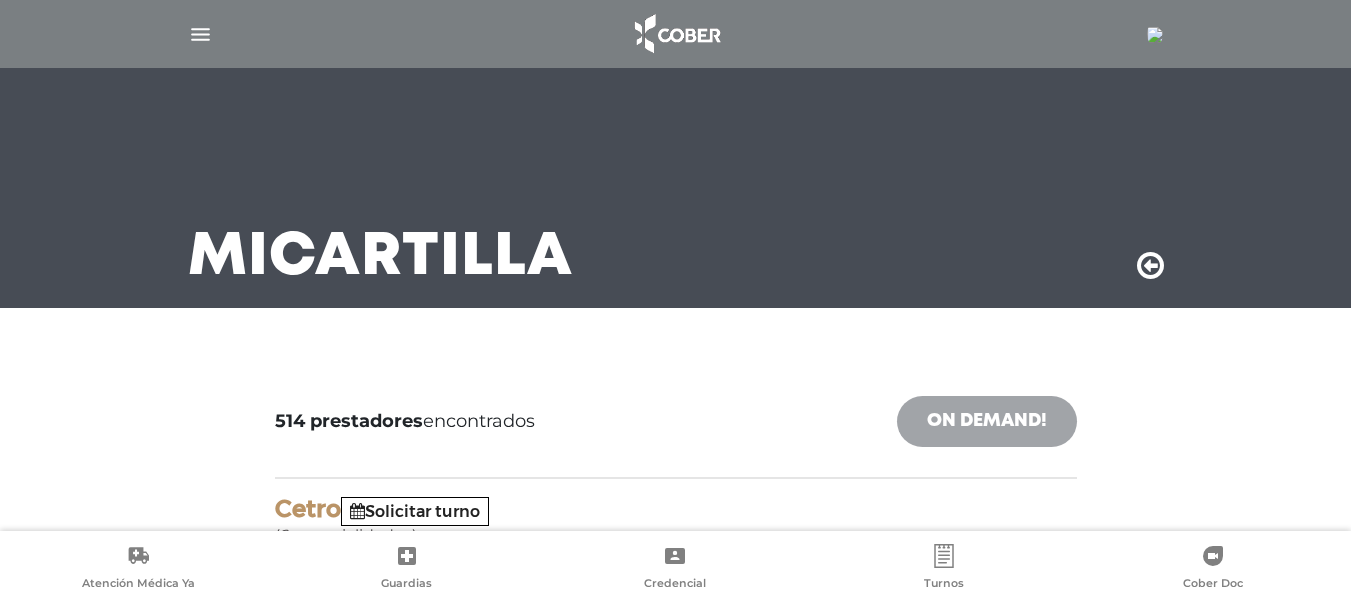 click on "On Demand!" at bounding box center [987, 421] 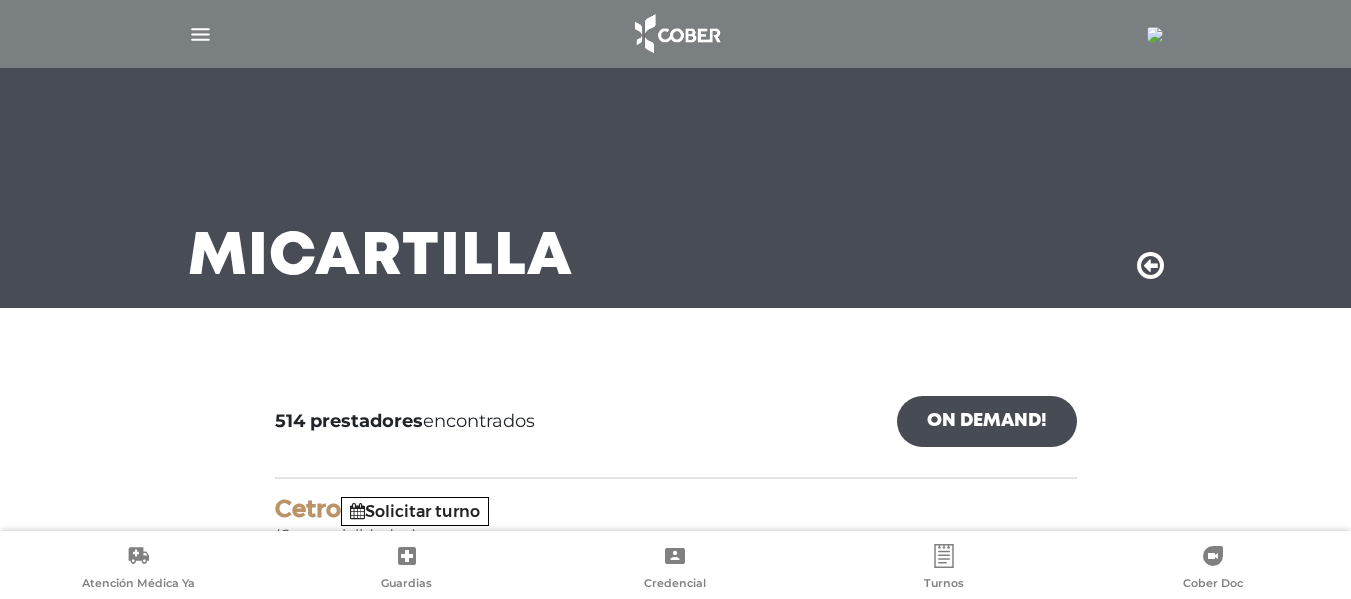 click at bounding box center [1155, 35] 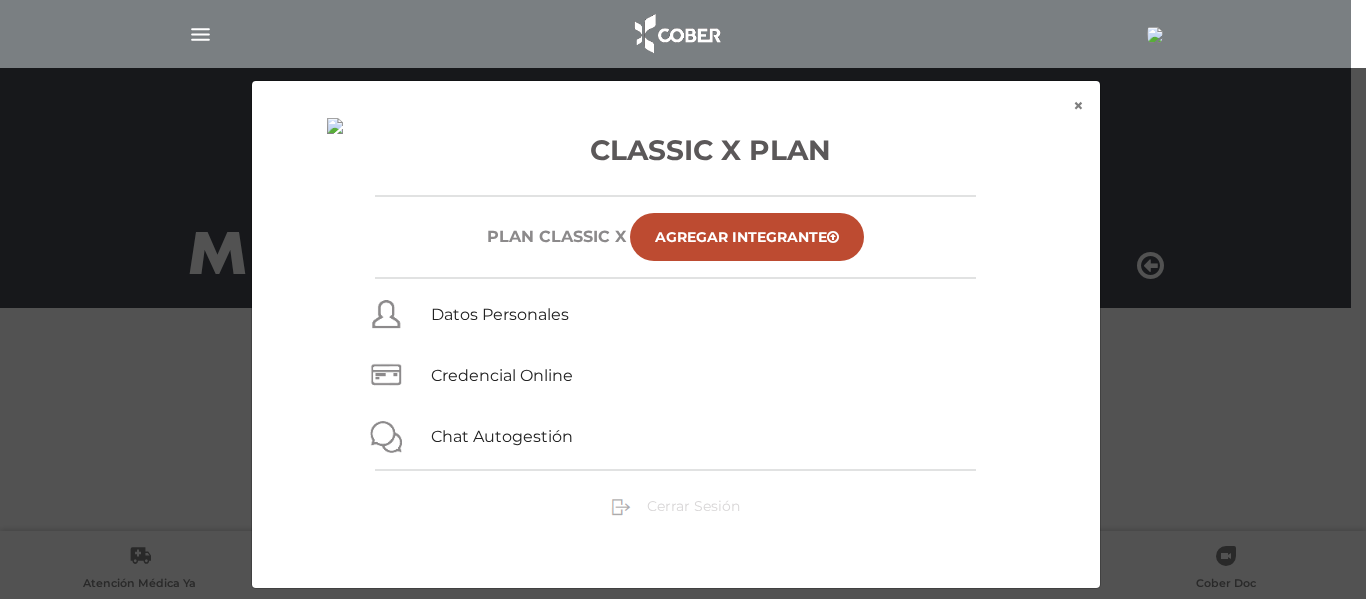 click on "Cerrar Sesión" at bounding box center (693, 506) 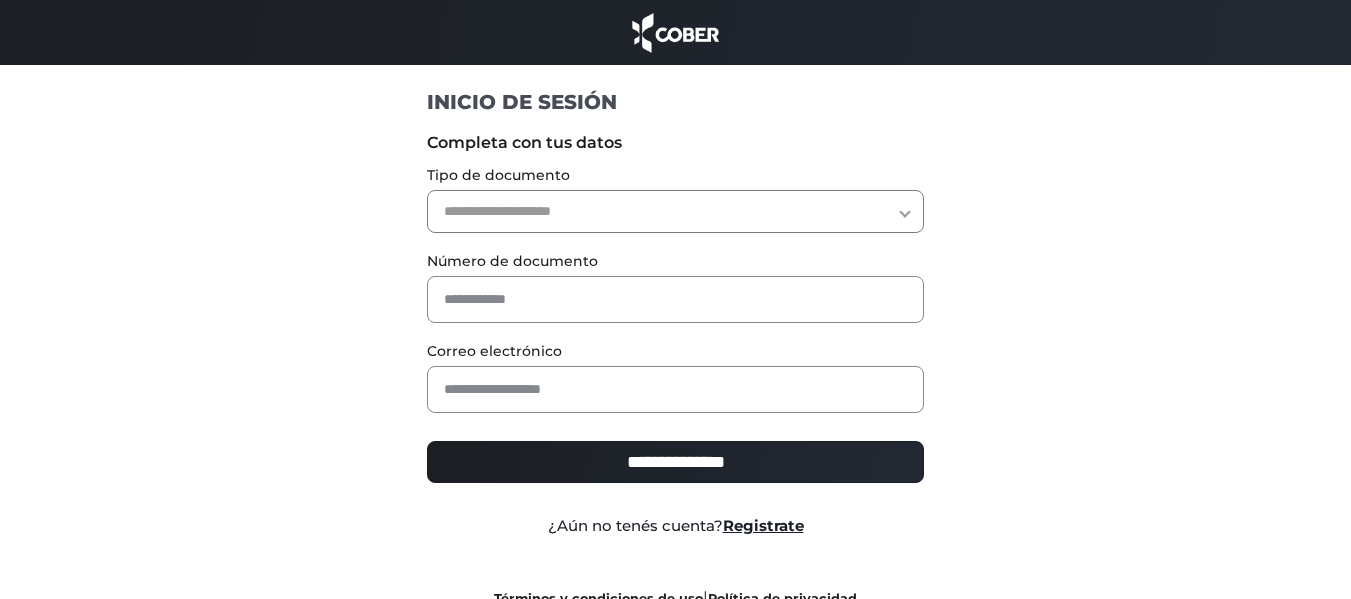 scroll, scrollTop: 0, scrollLeft: 0, axis: both 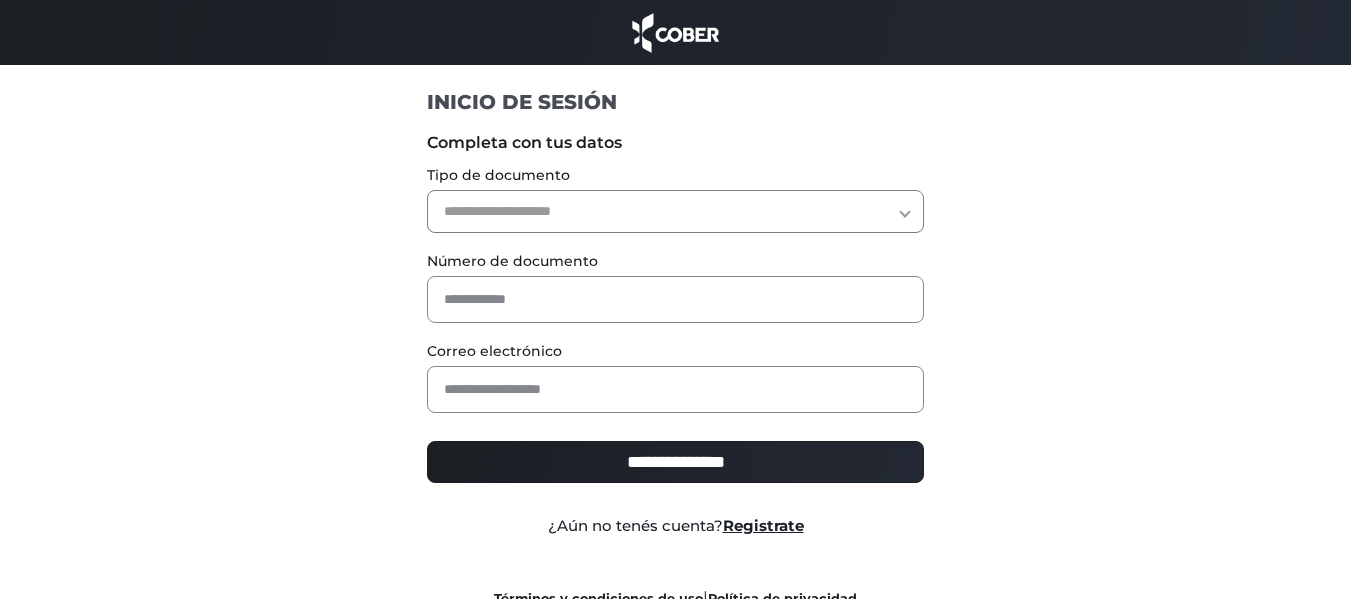 click on "**********" at bounding box center [675, 211] 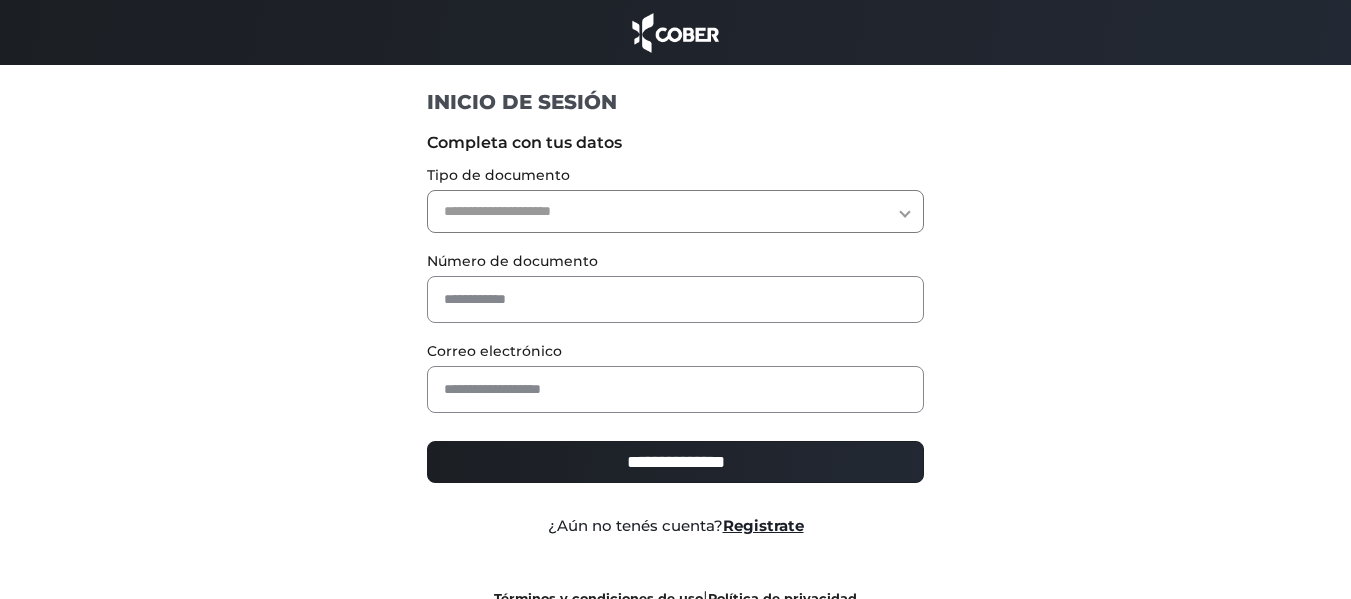 select on "***" 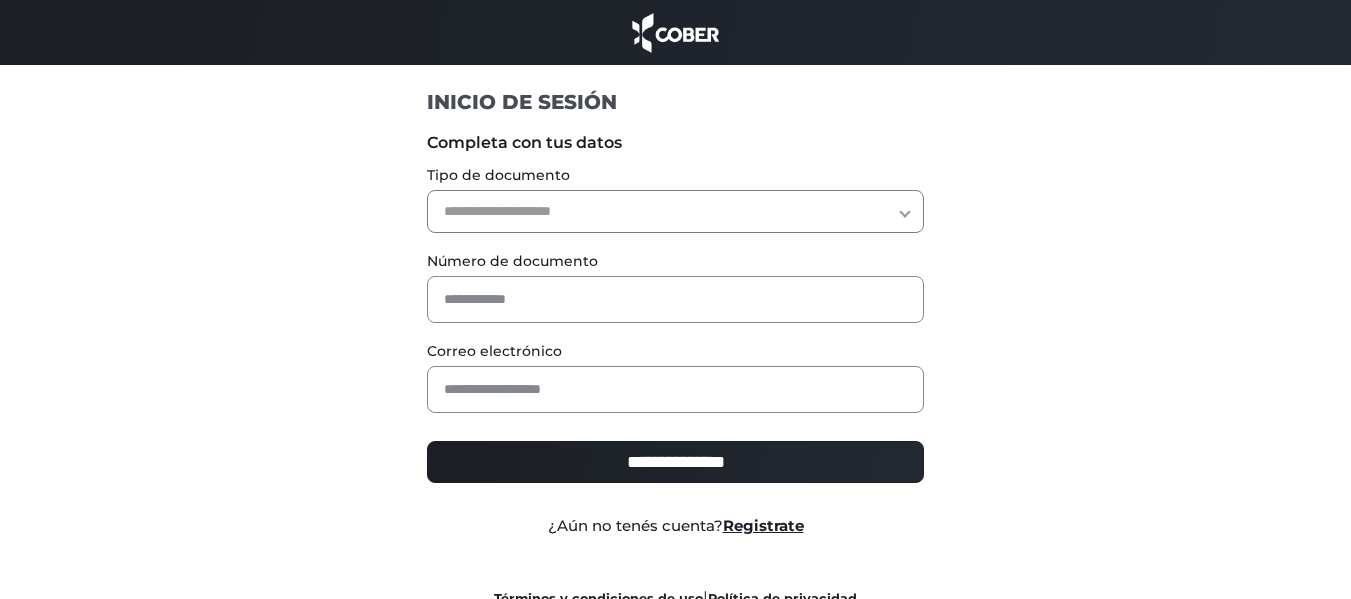 click on "**********" at bounding box center (675, 211) 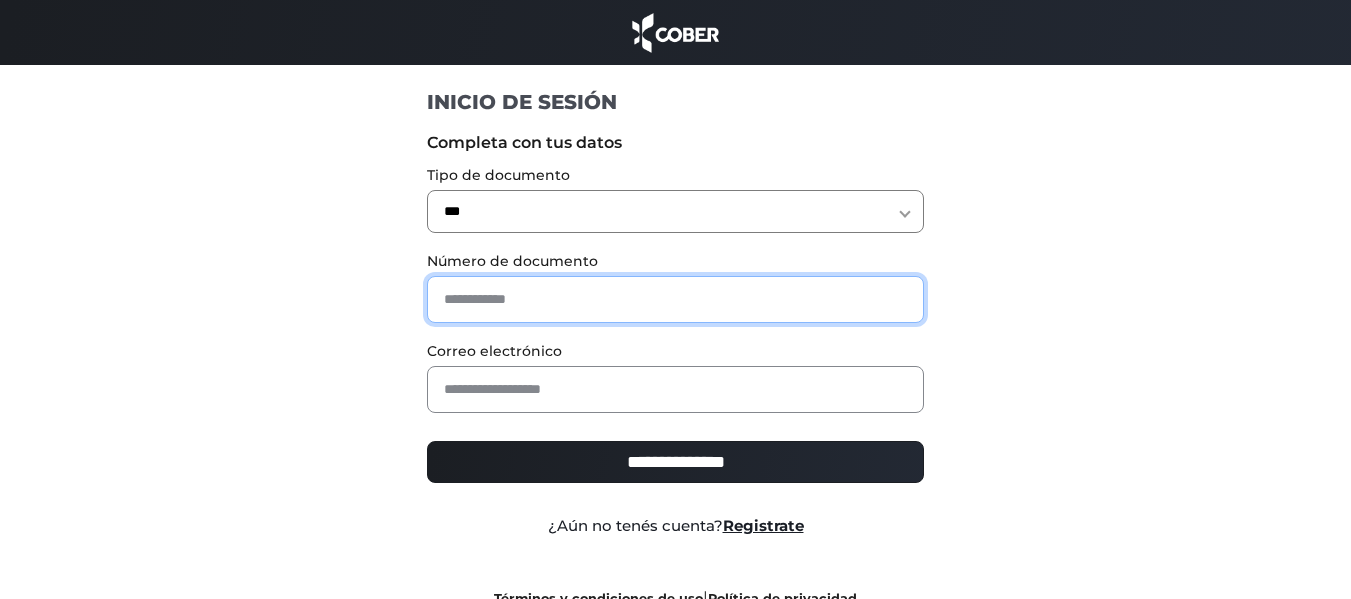 click at bounding box center [675, 299] 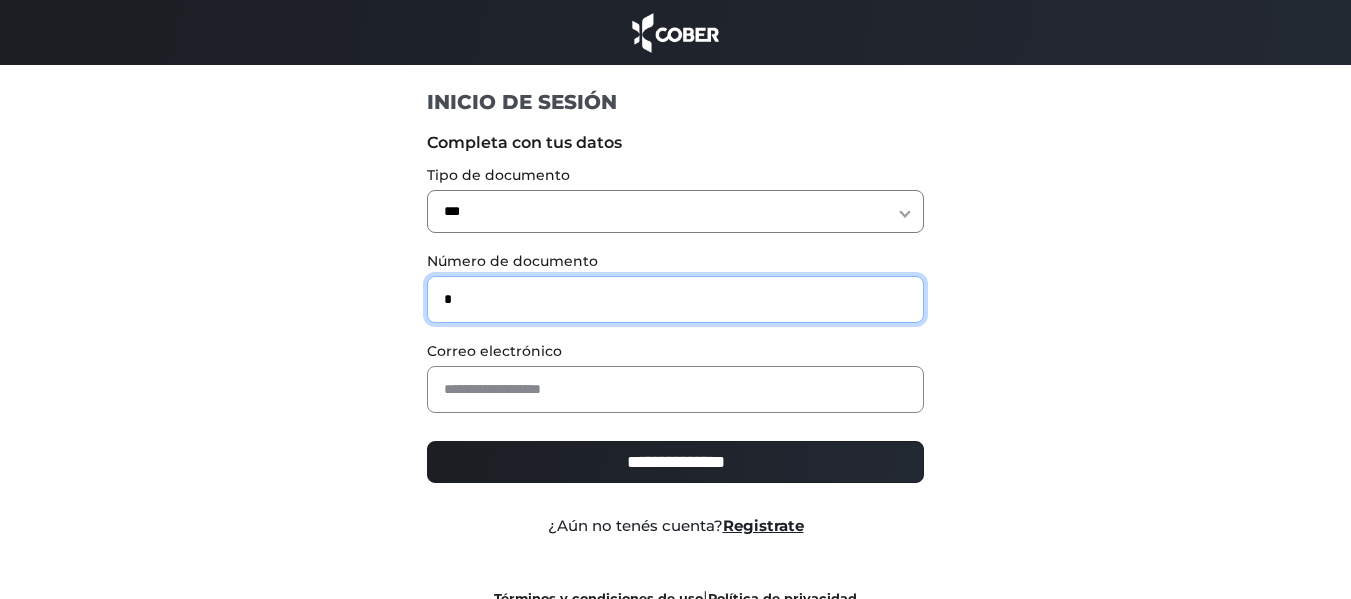 type on "*" 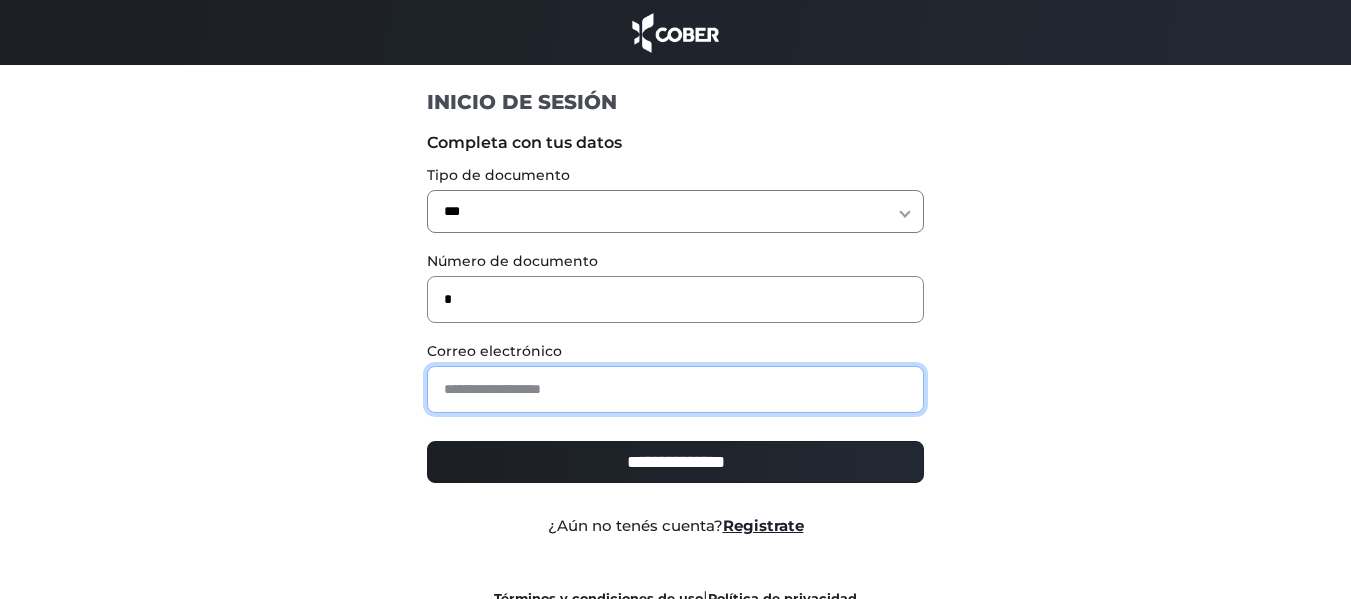 click at bounding box center [675, 389] 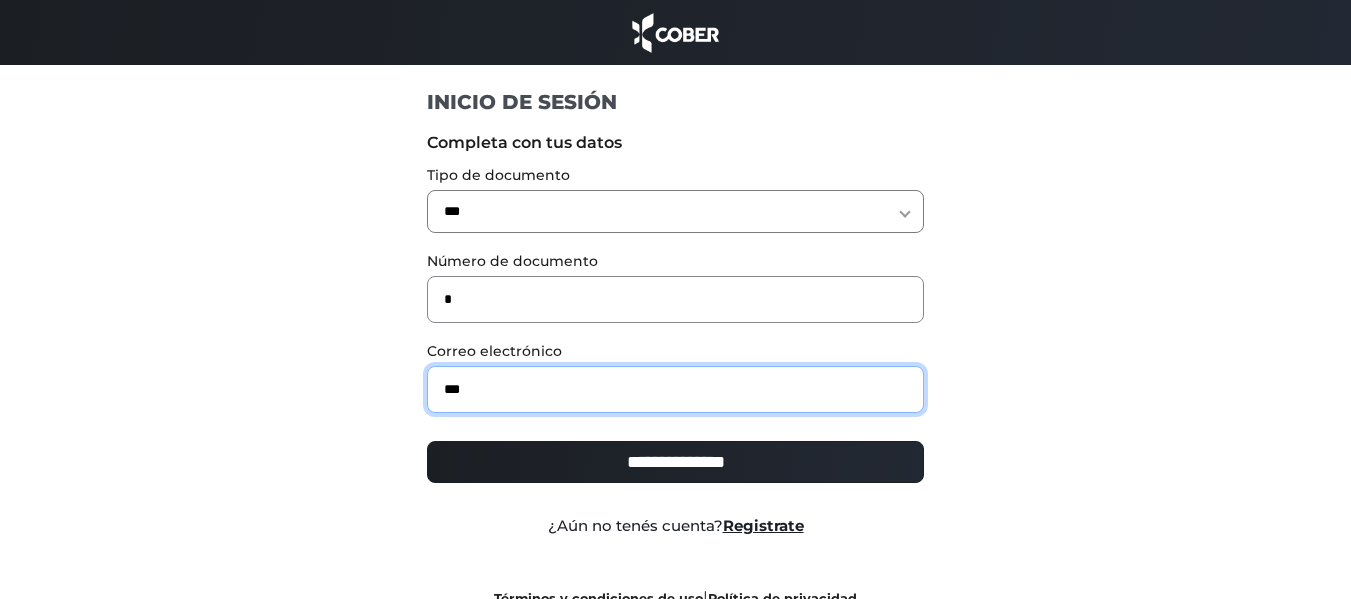 type on "**********" 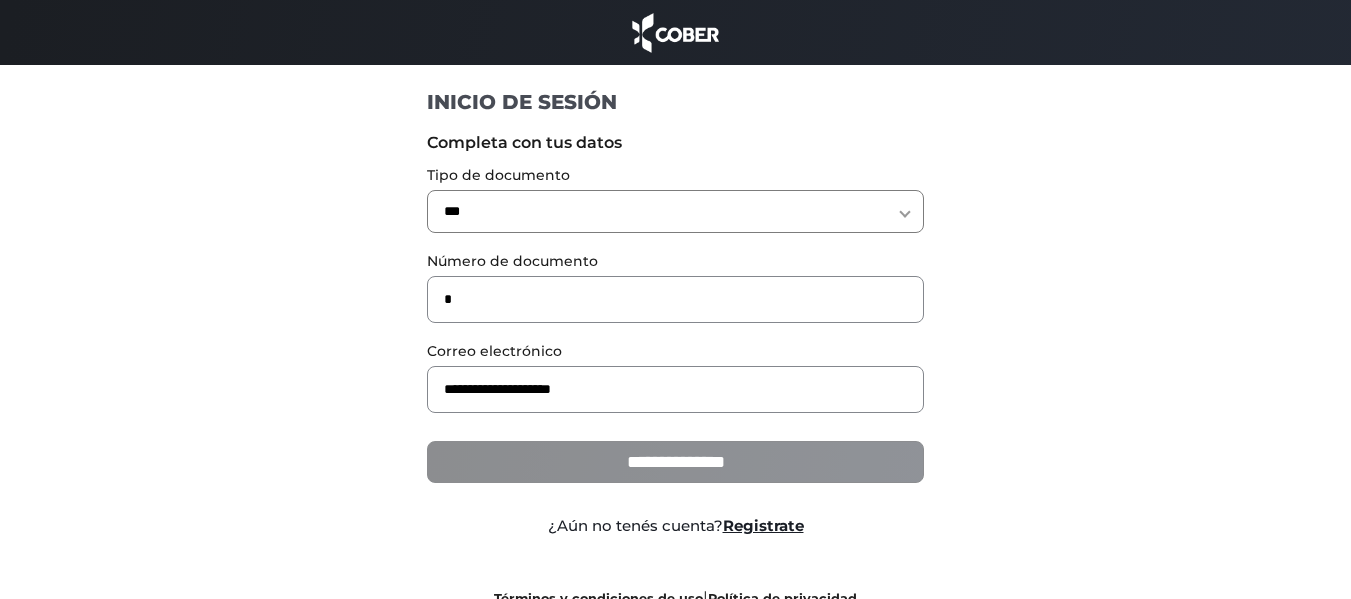 click on "**********" at bounding box center (675, 462) 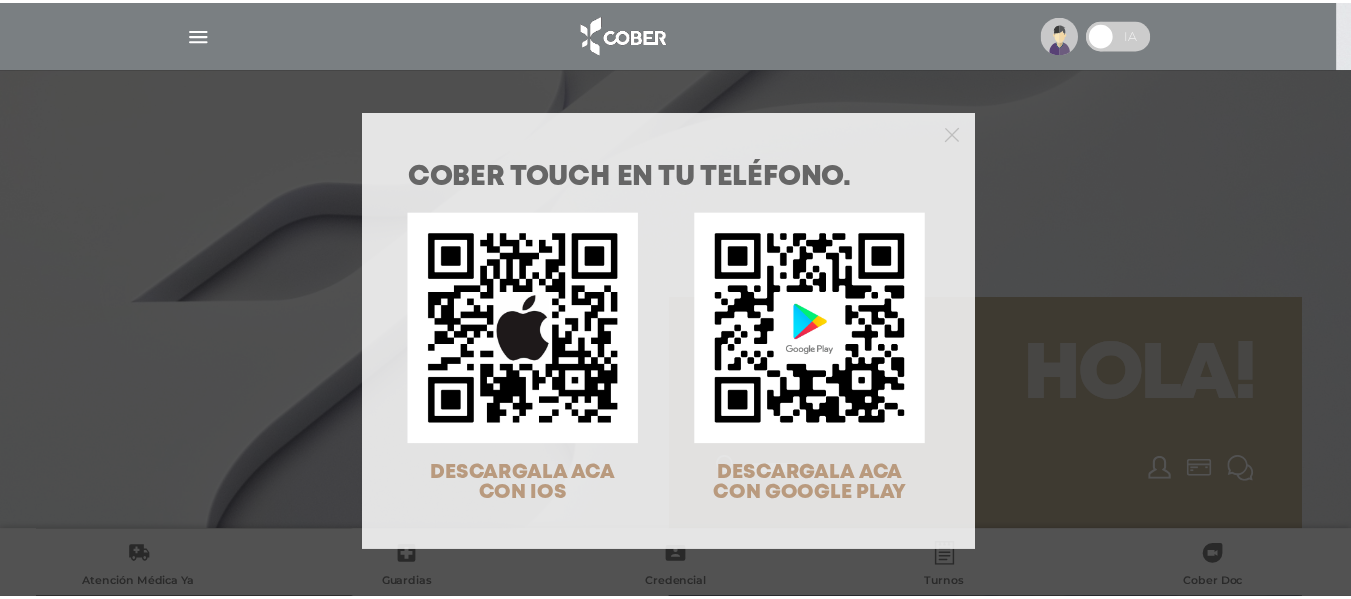 scroll, scrollTop: 0, scrollLeft: 0, axis: both 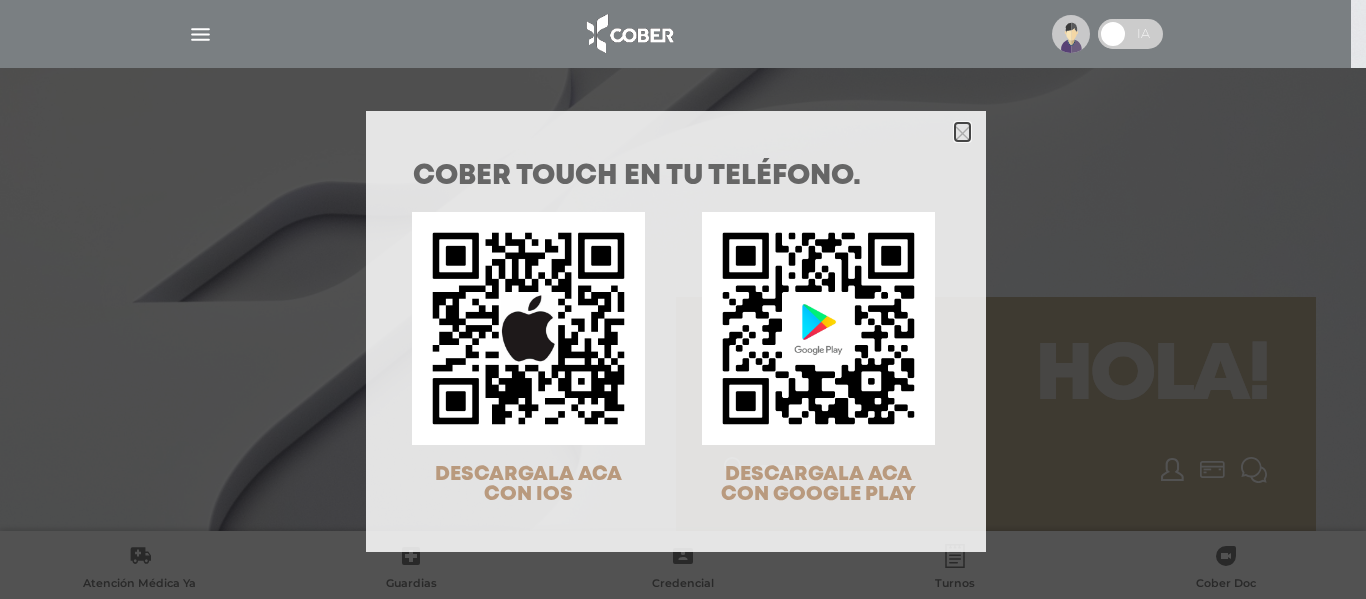click 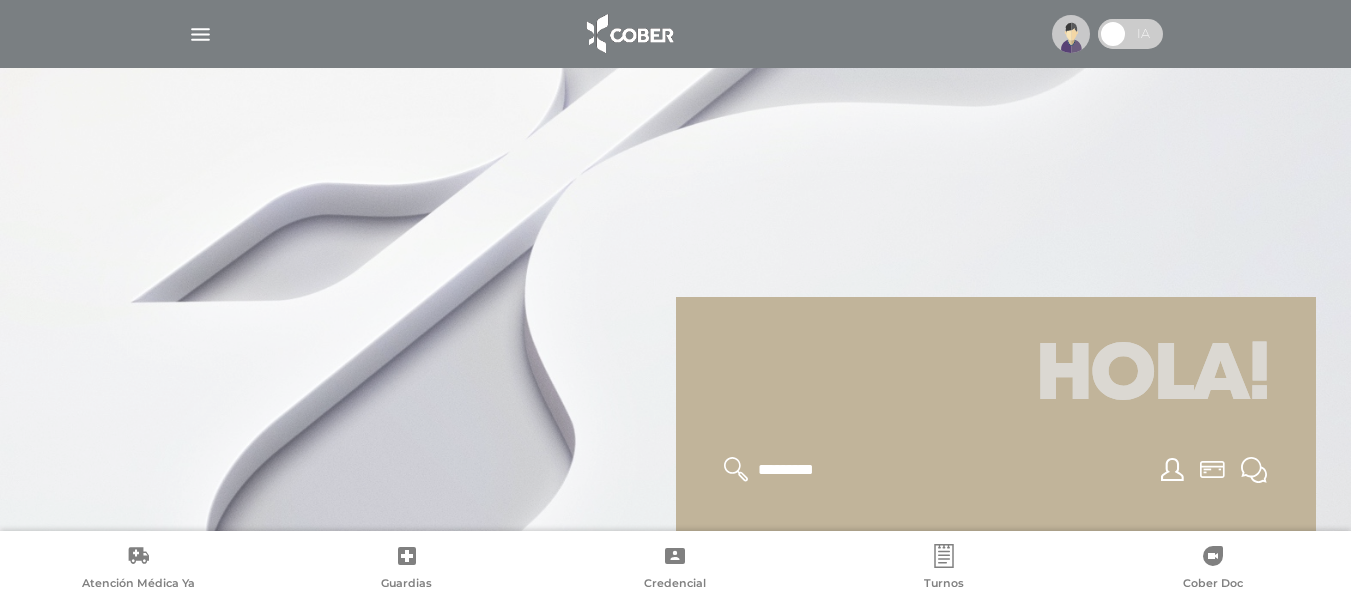 click at bounding box center [200, 34] 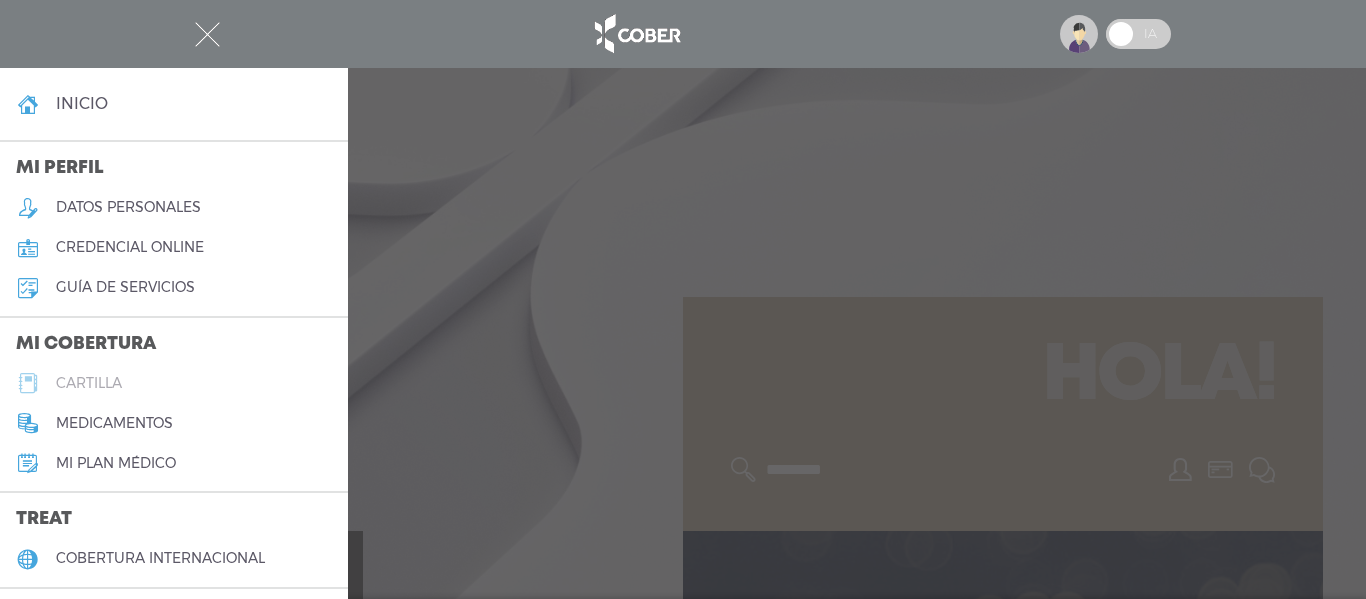 click on "cartilla" at bounding box center (89, 383) 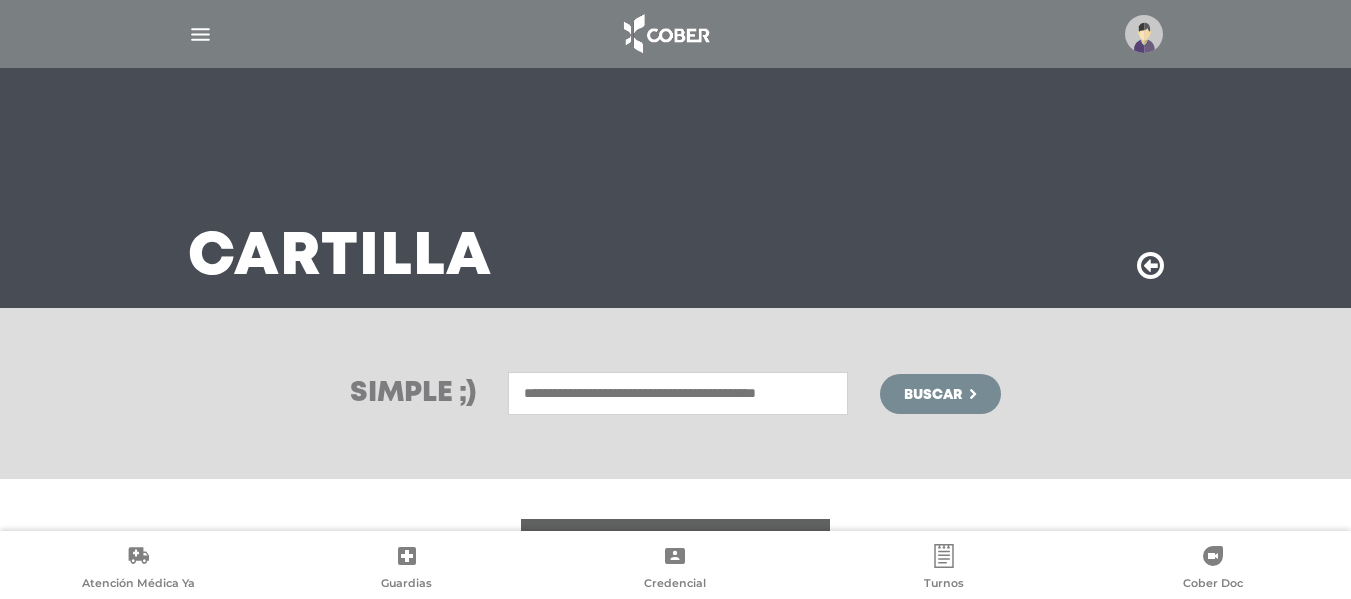 scroll, scrollTop: 0, scrollLeft: 0, axis: both 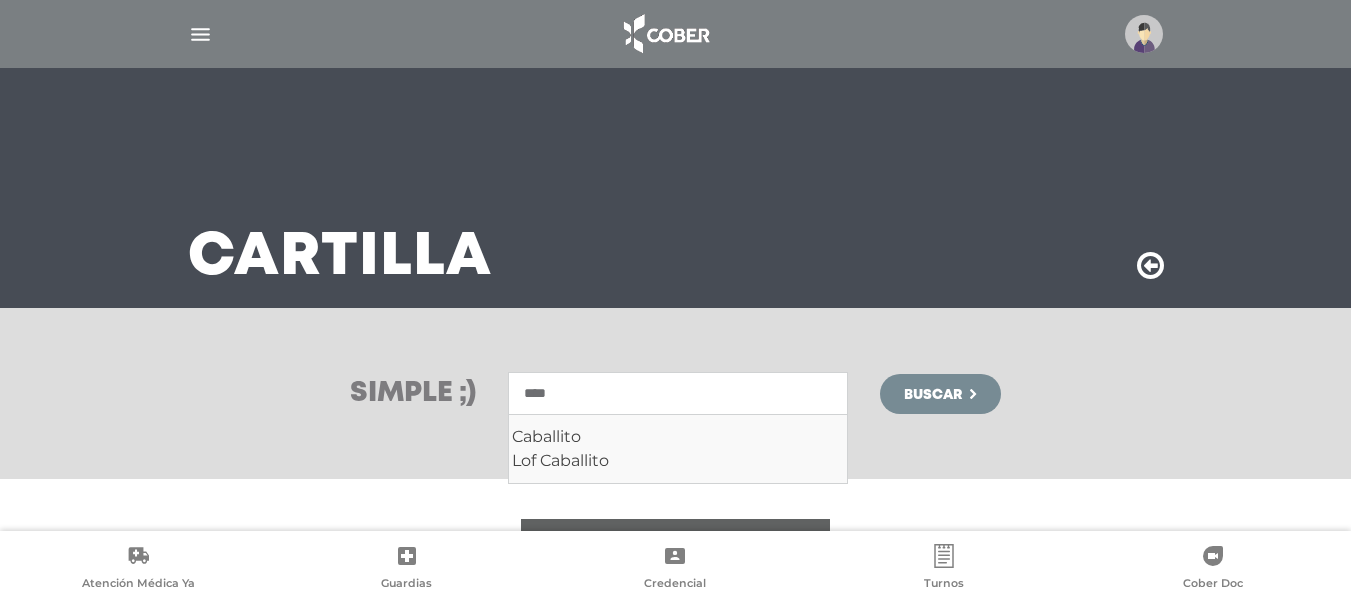 type on "****" 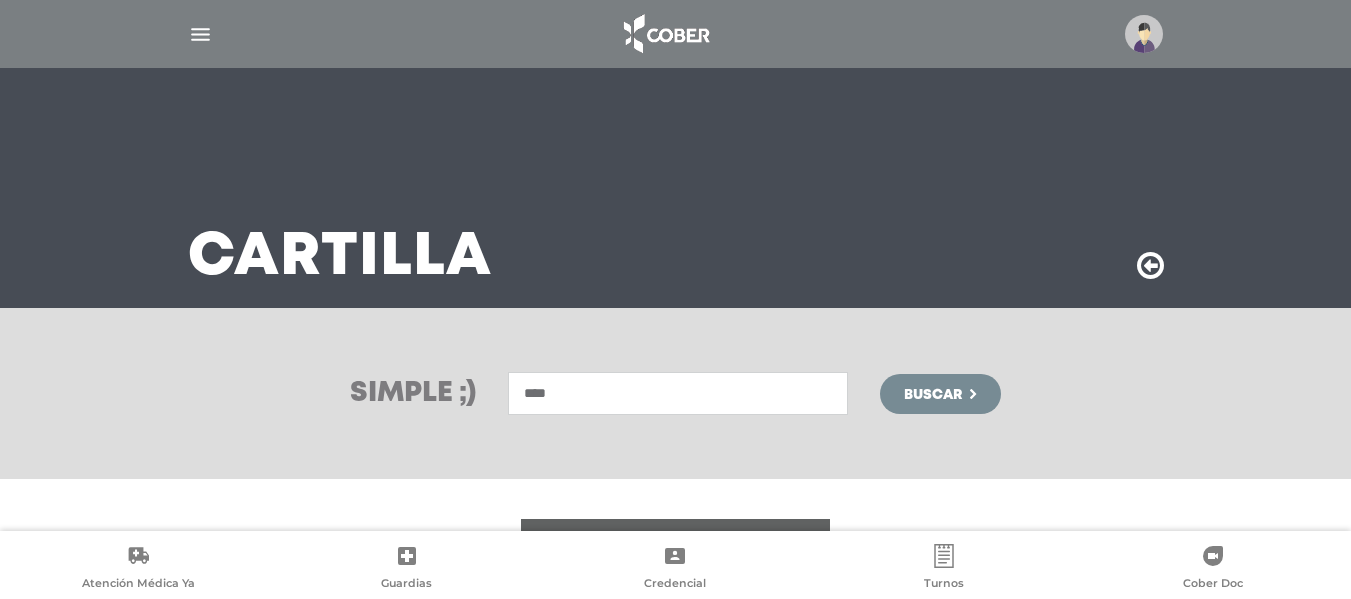 click on "Buscar" at bounding box center [933, 395] 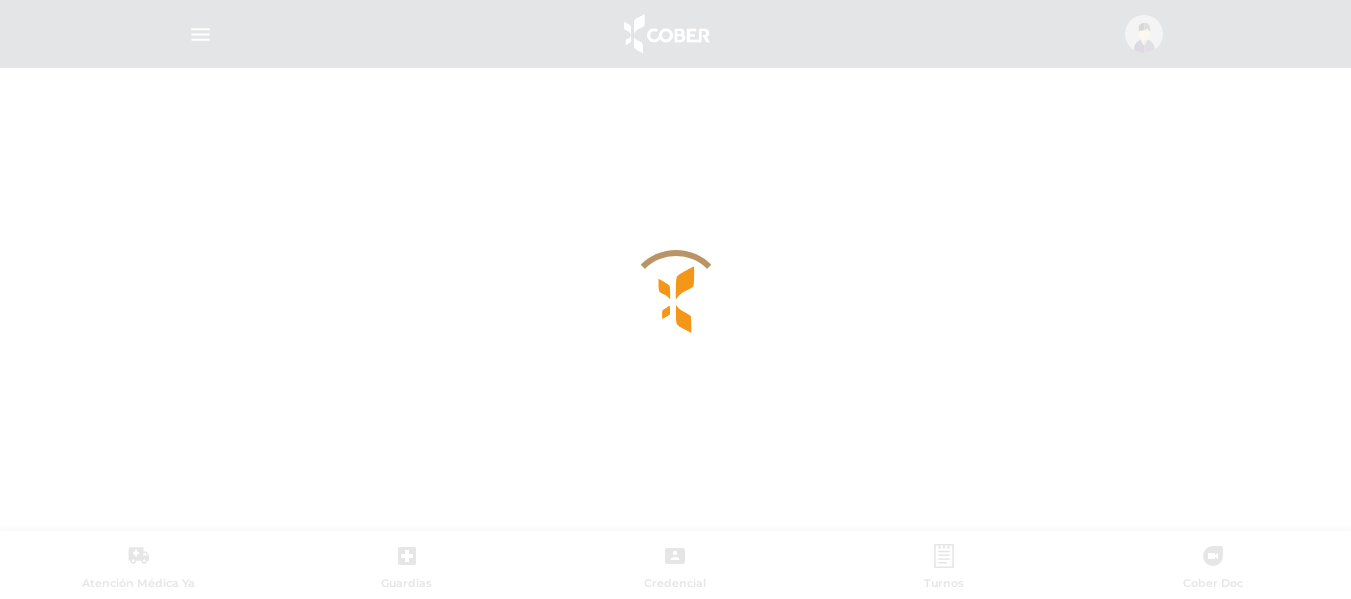 scroll, scrollTop: 0, scrollLeft: 0, axis: both 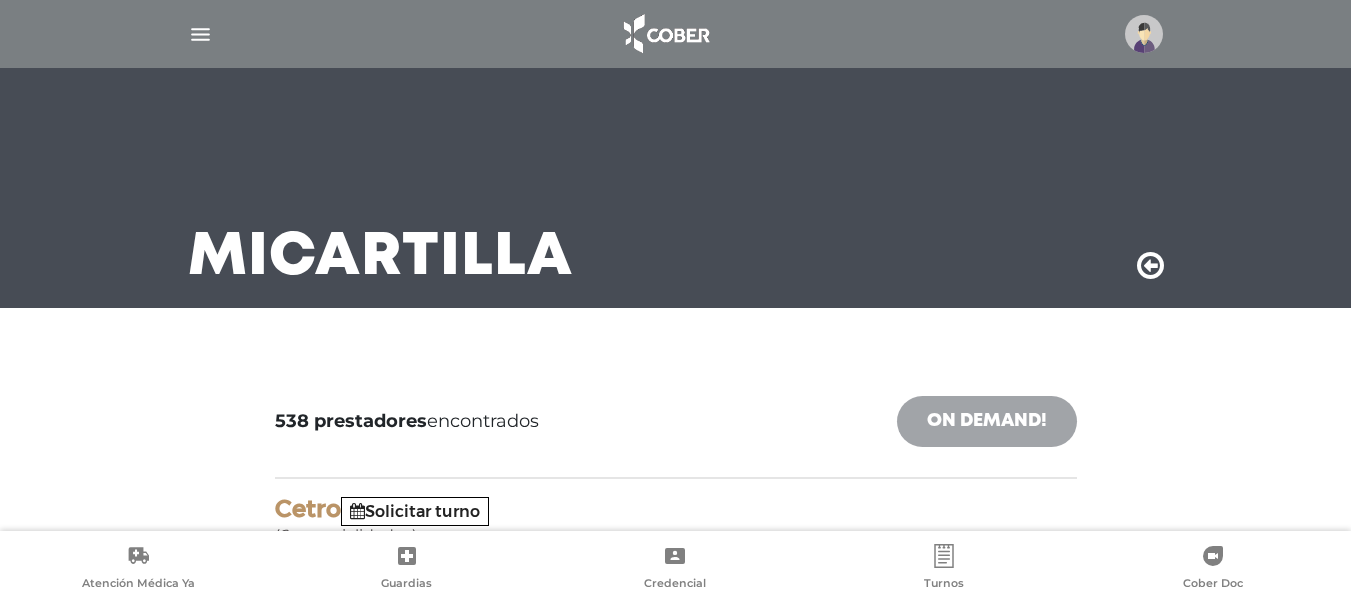 click on "On Demand!" at bounding box center [987, 421] 